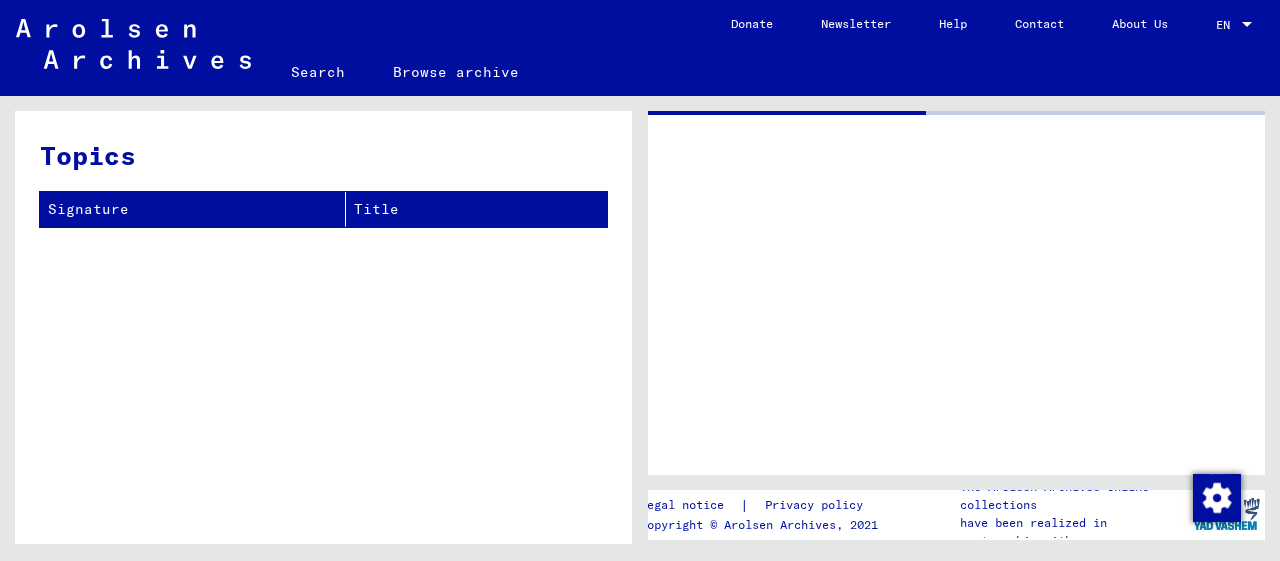 scroll, scrollTop: 0, scrollLeft: 0, axis: both 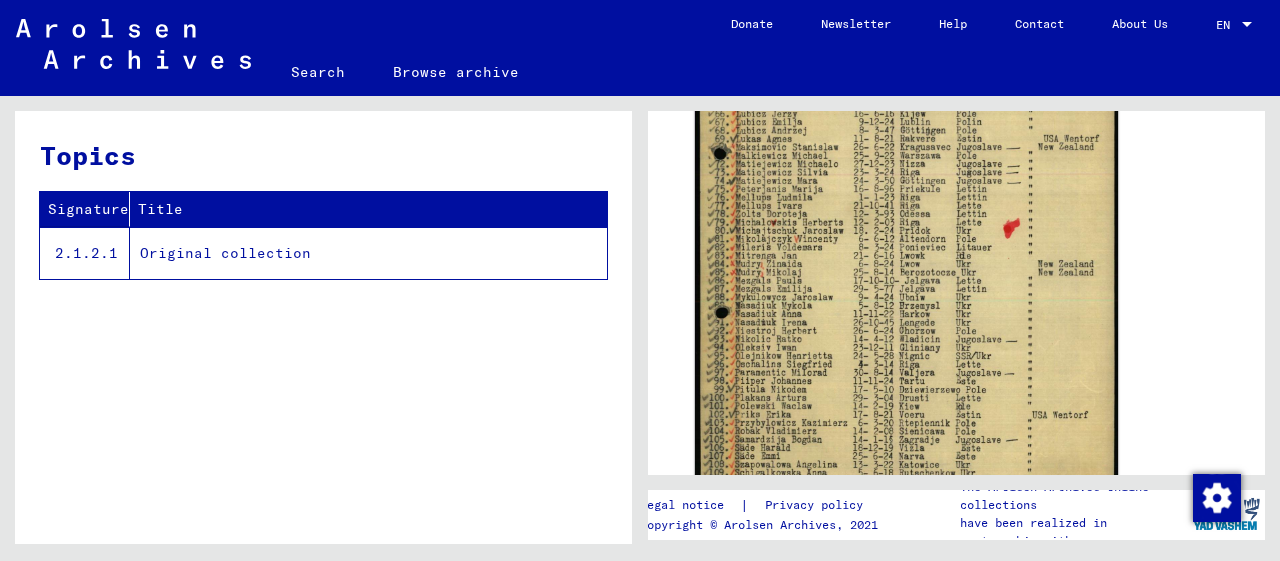 click 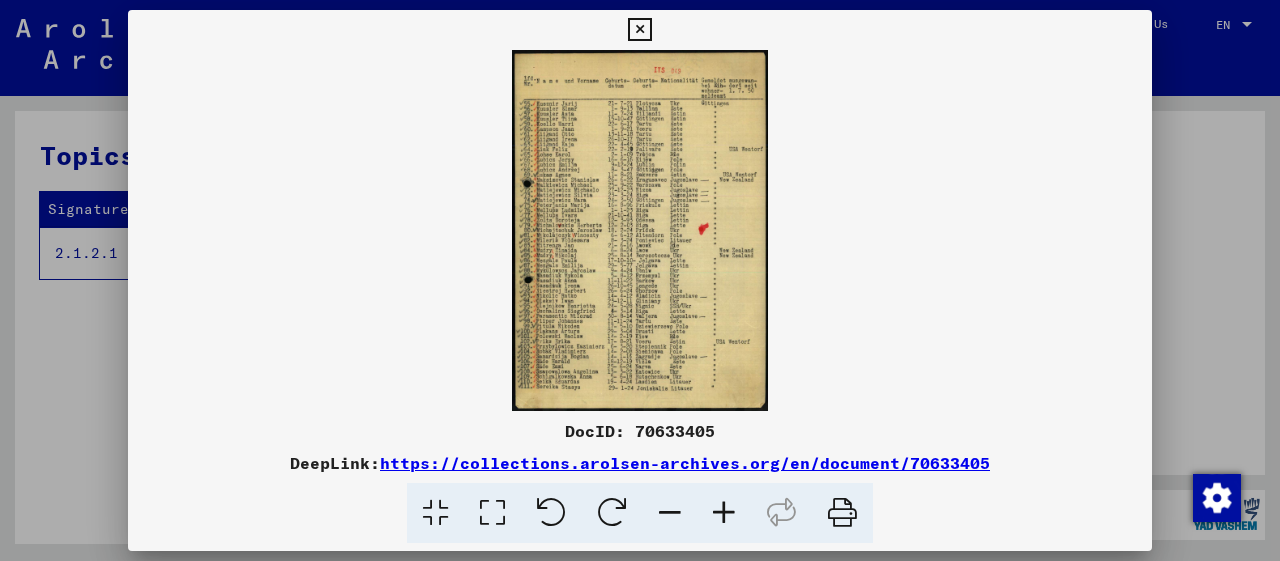 click at bounding box center (639, 30) 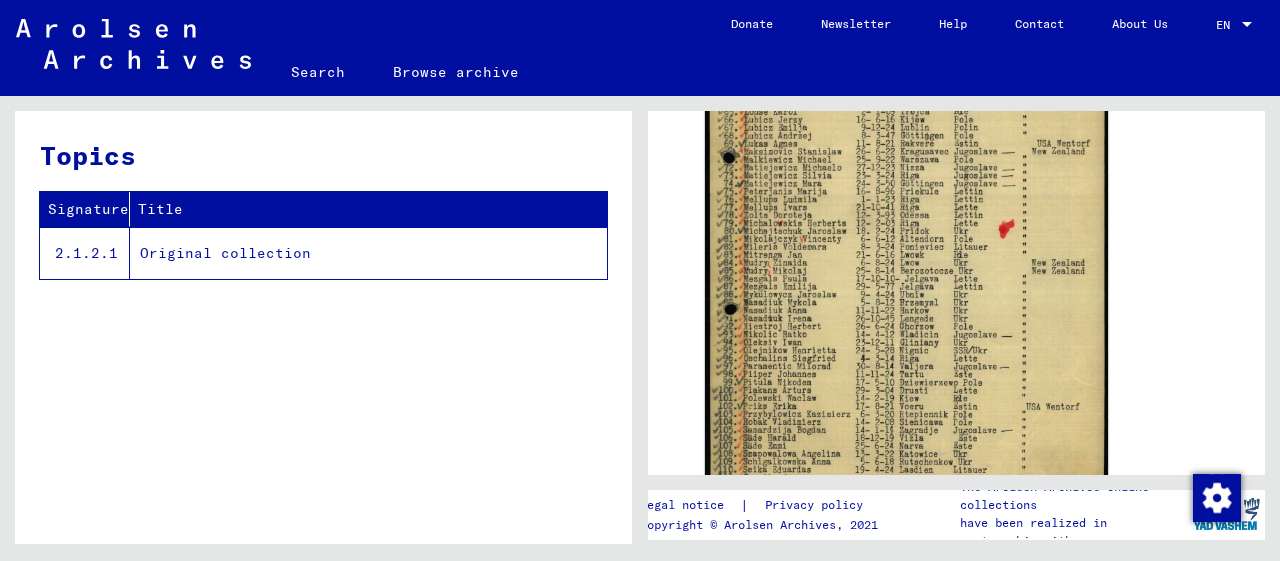 click on "Original collection" 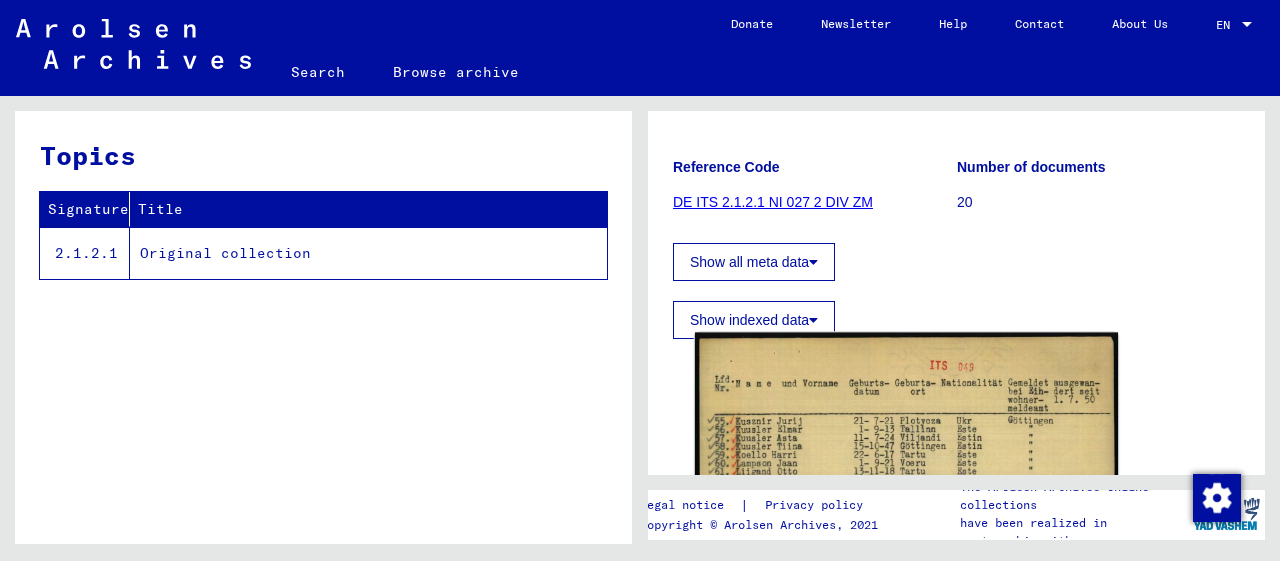 scroll, scrollTop: 0, scrollLeft: 0, axis: both 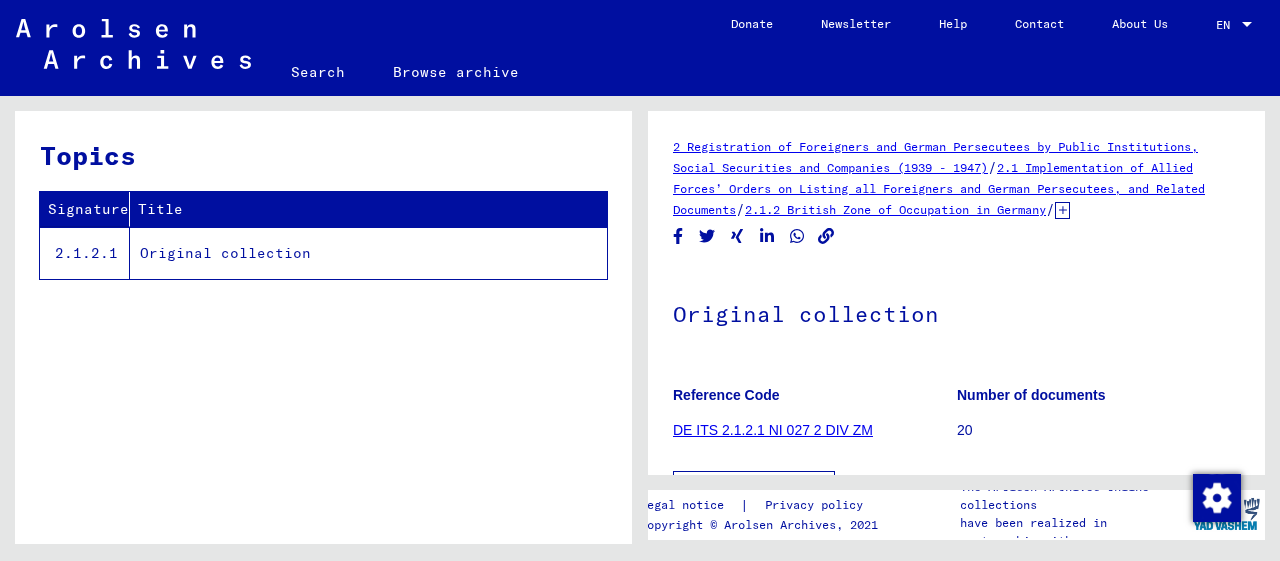 click on "2 Registration of Foreigners and German Persecutees by Public Institutions, Social Securities and Companies (1939 - 1947)" 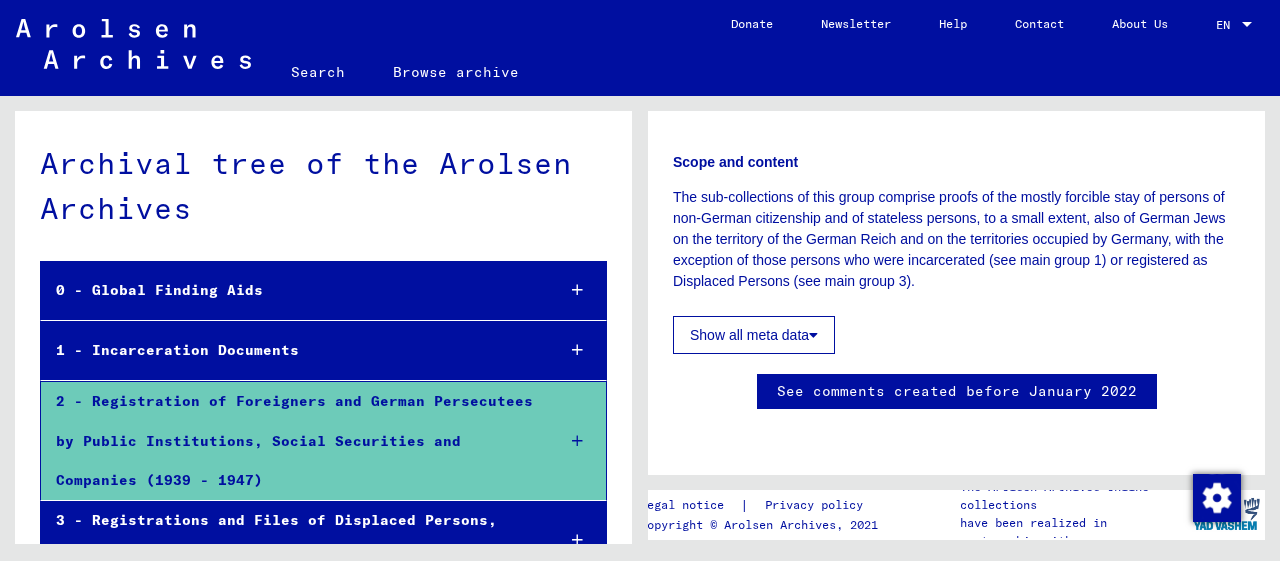 scroll, scrollTop: 1552, scrollLeft: 0, axis: vertical 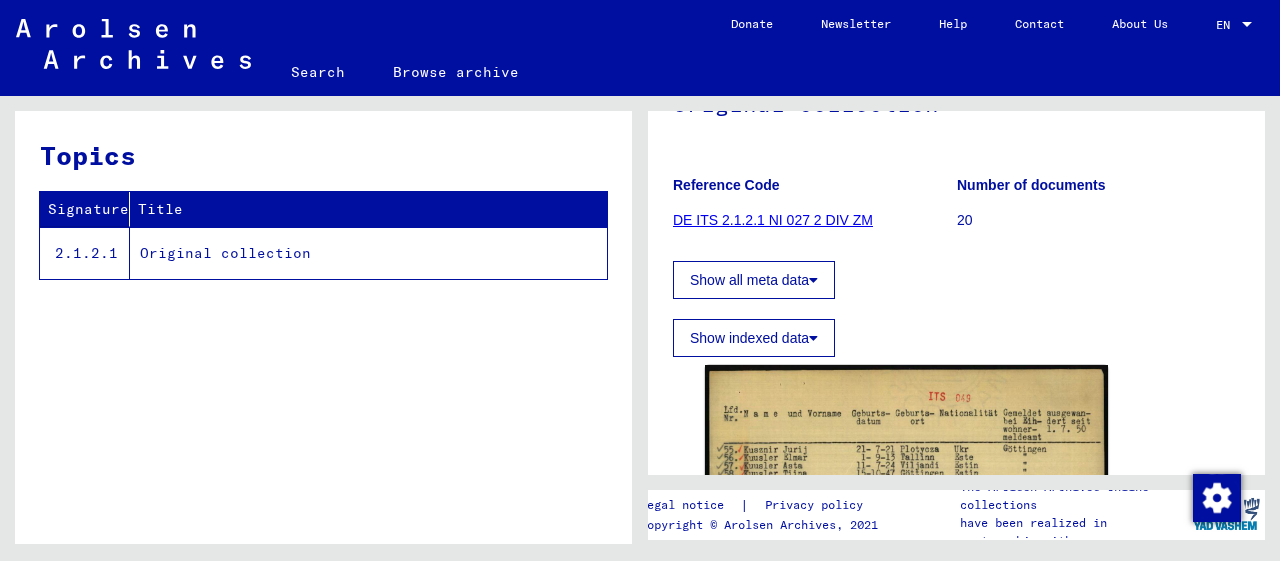 click on "20" 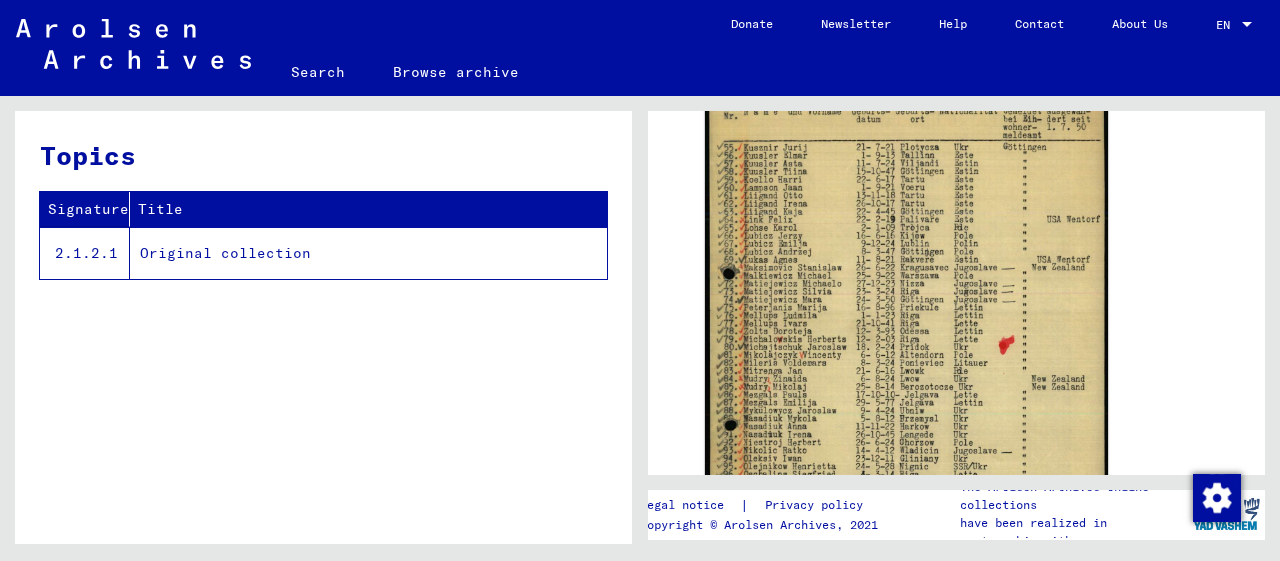 scroll, scrollTop: 514, scrollLeft: 0, axis: vertical 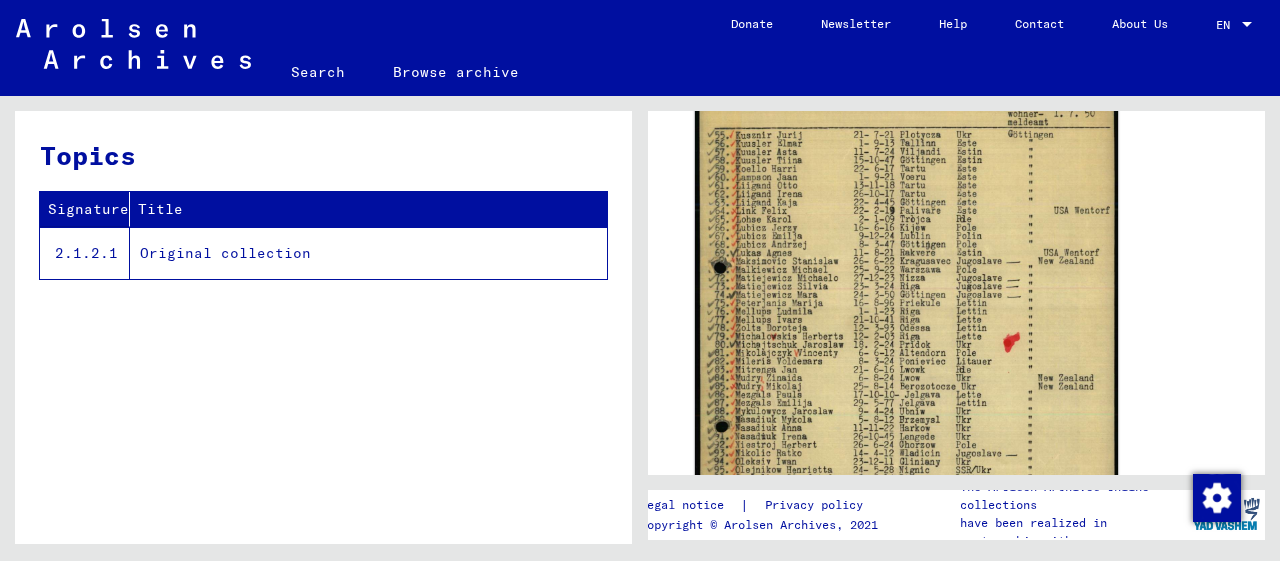 click 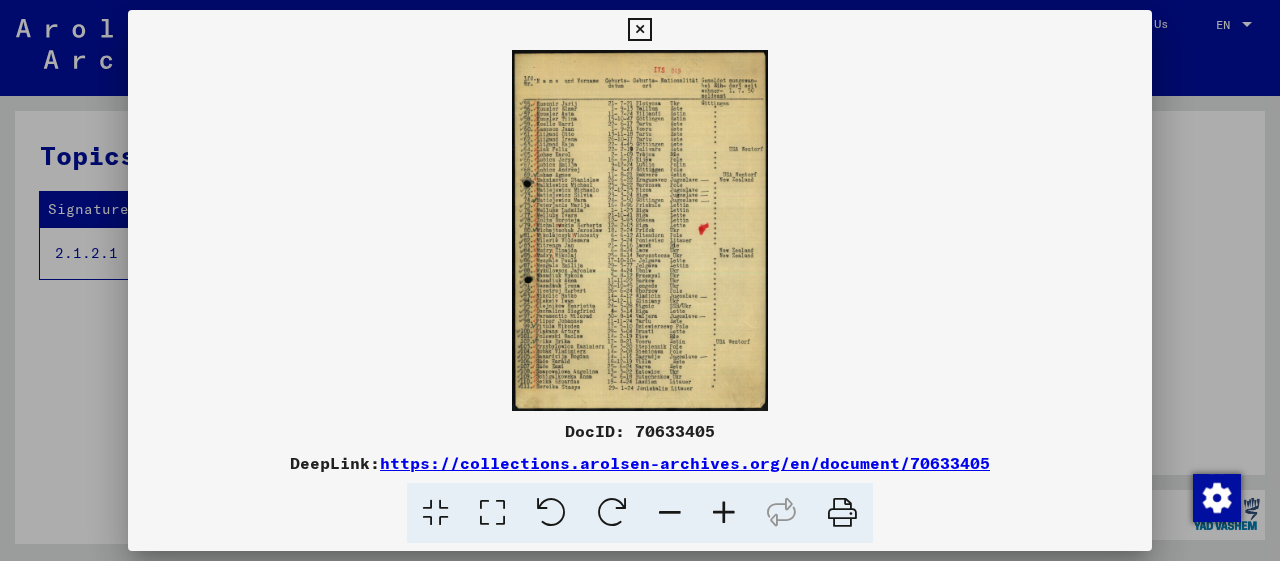 type 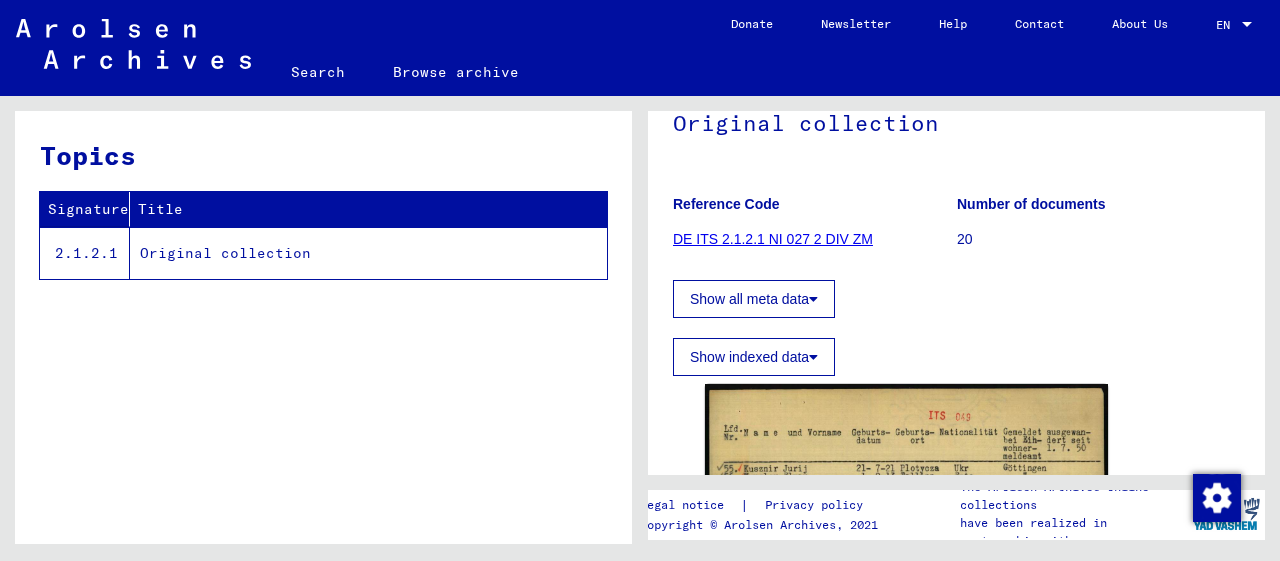 scroll, scrollTop: 190, scrollLeft: 0, axis: vertical 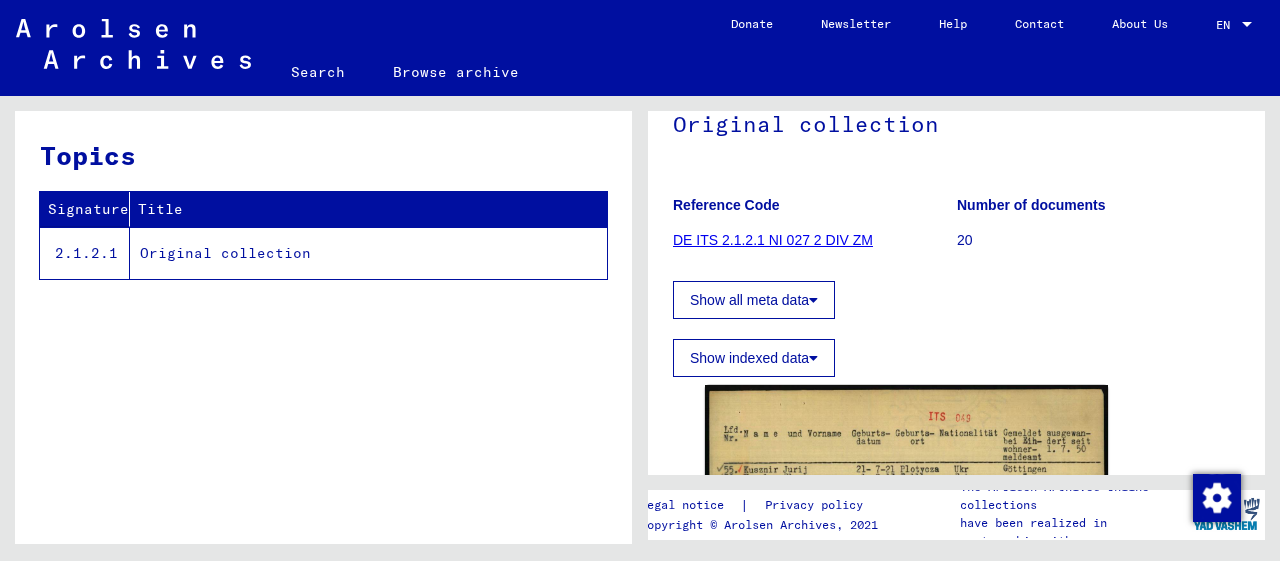 click on "DE ITS 2.1.2.1 NI 027 2 DIV ZM" 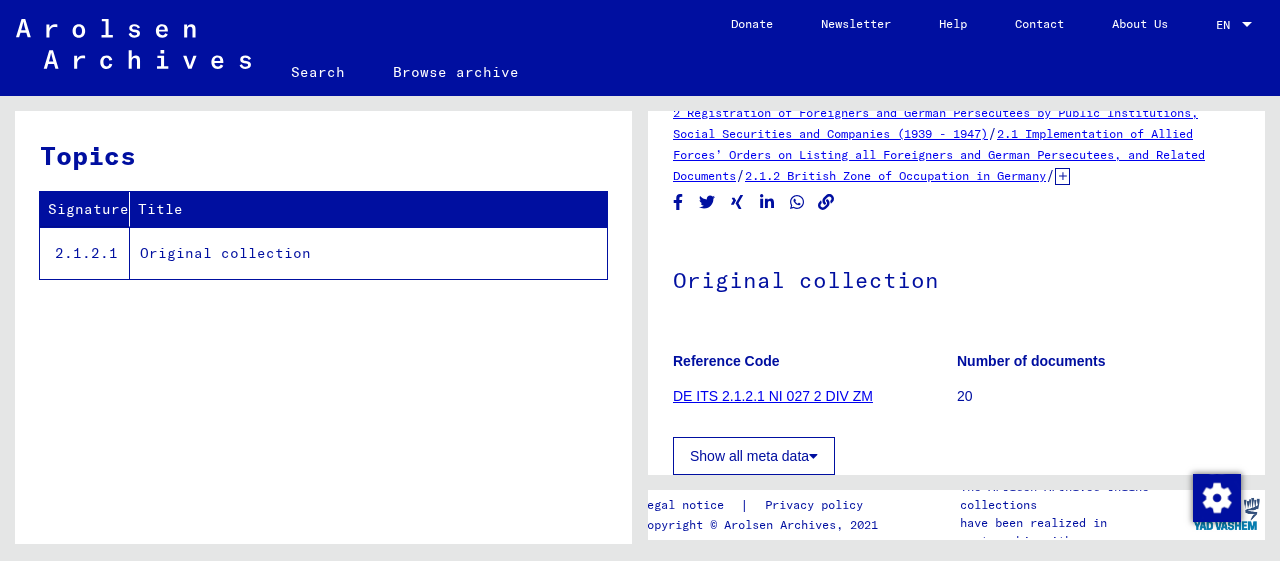scroll, scrollTop: 33, scrollLeft: 0, axis: vertical 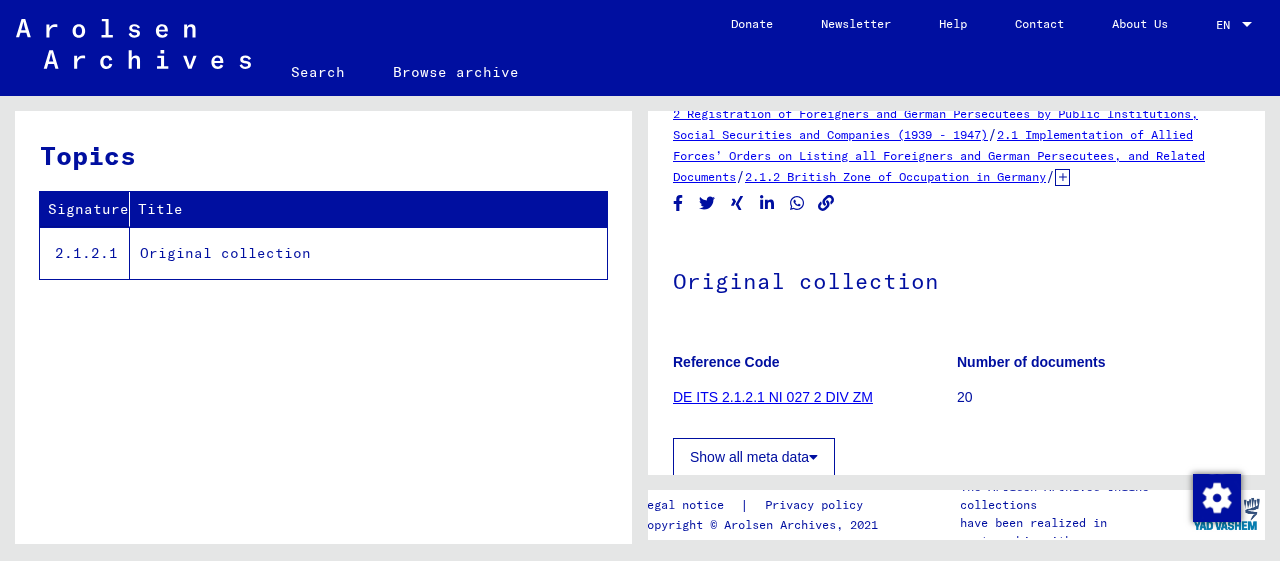 click on "Original collection" 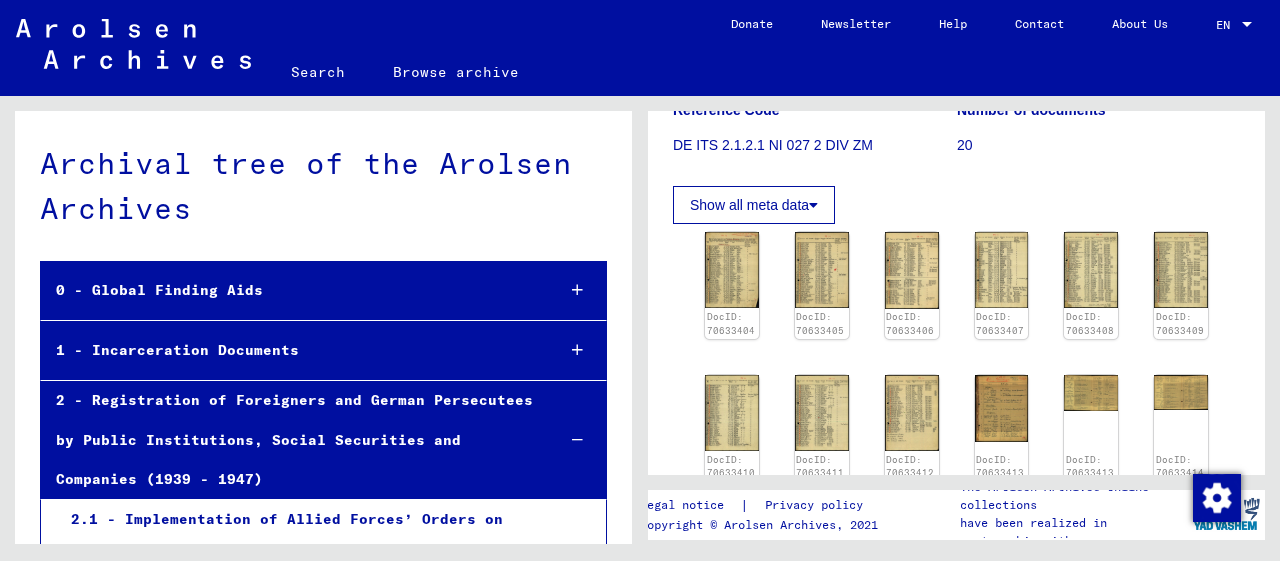 scroll, scrollTop: 330, scrollLeft: 0, axis: vertical 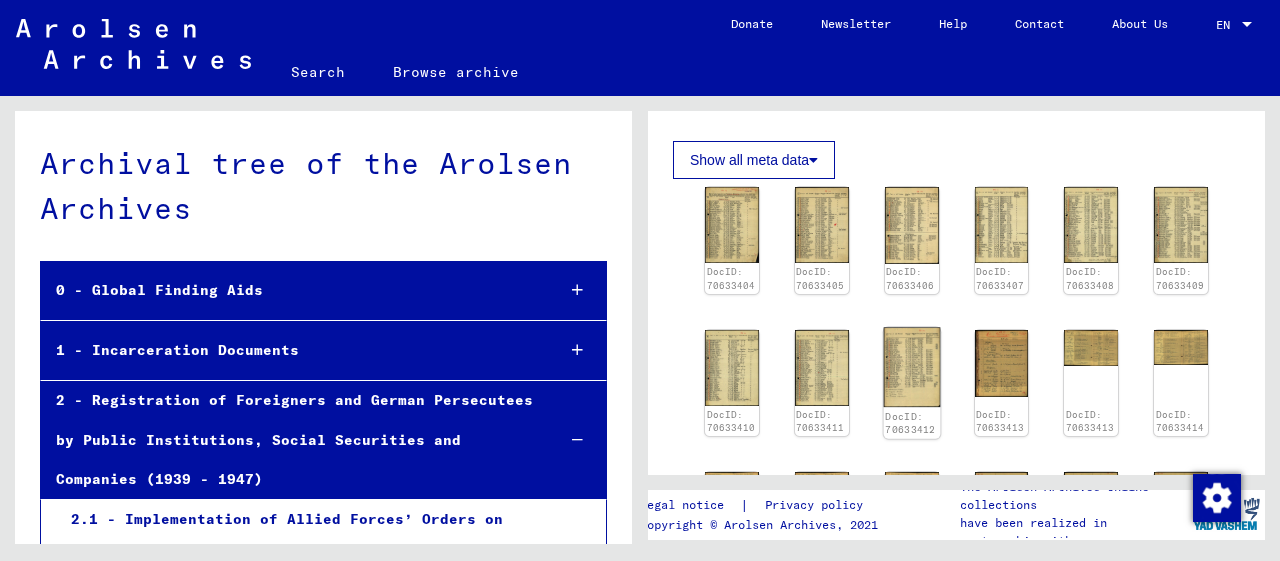 click 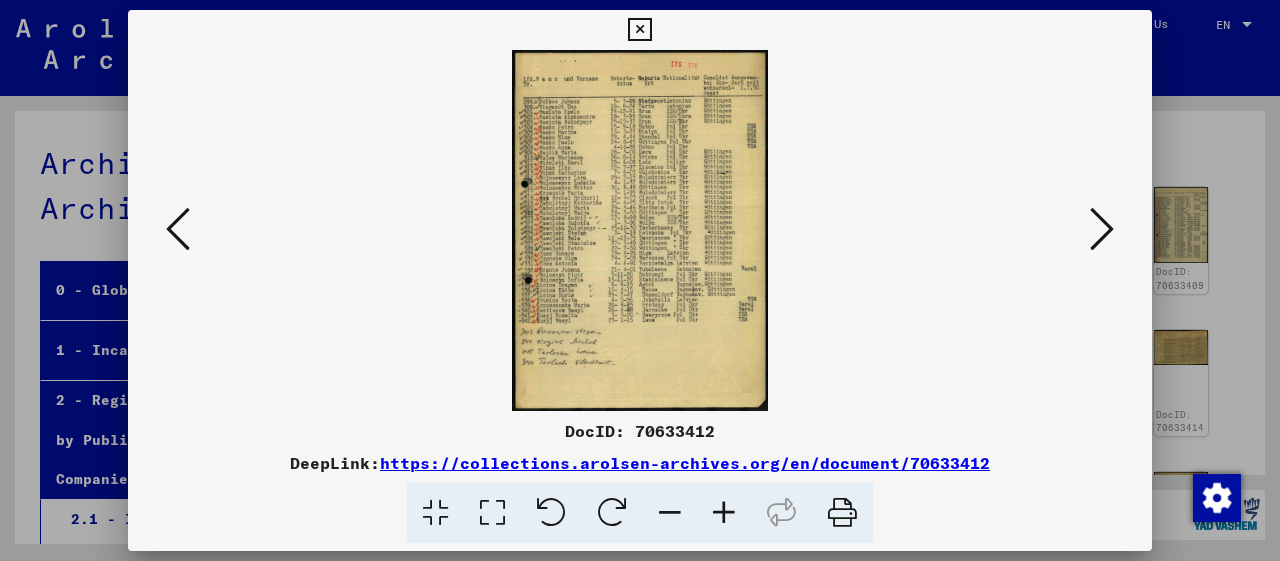 click at bounding box center [640, 230] 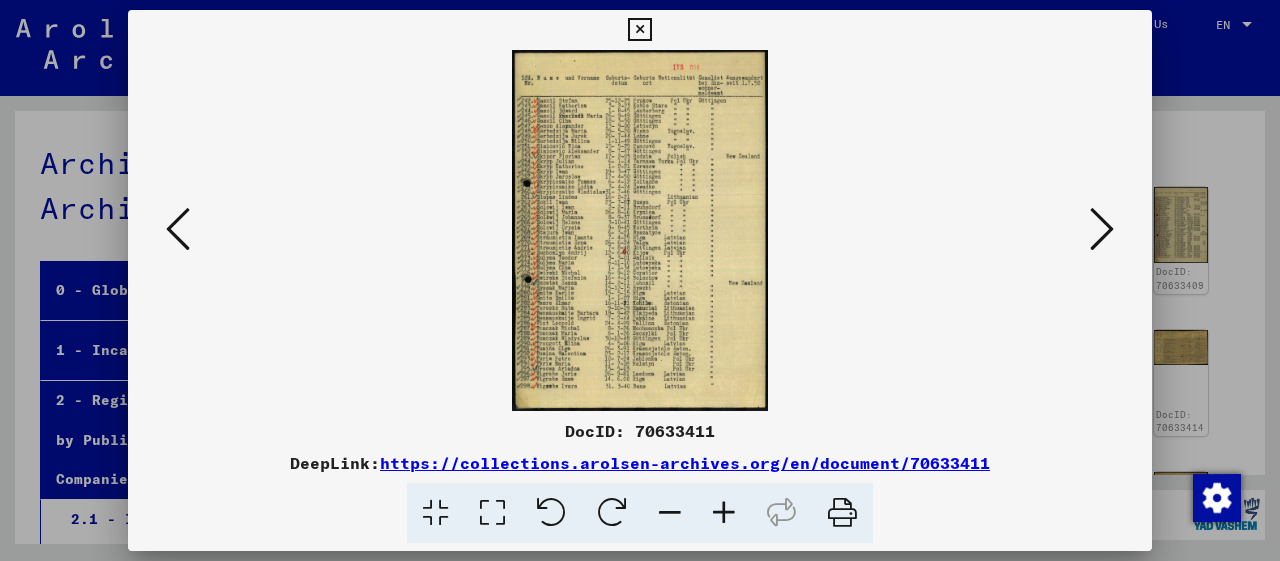 click at bounding box center (1102, 229) 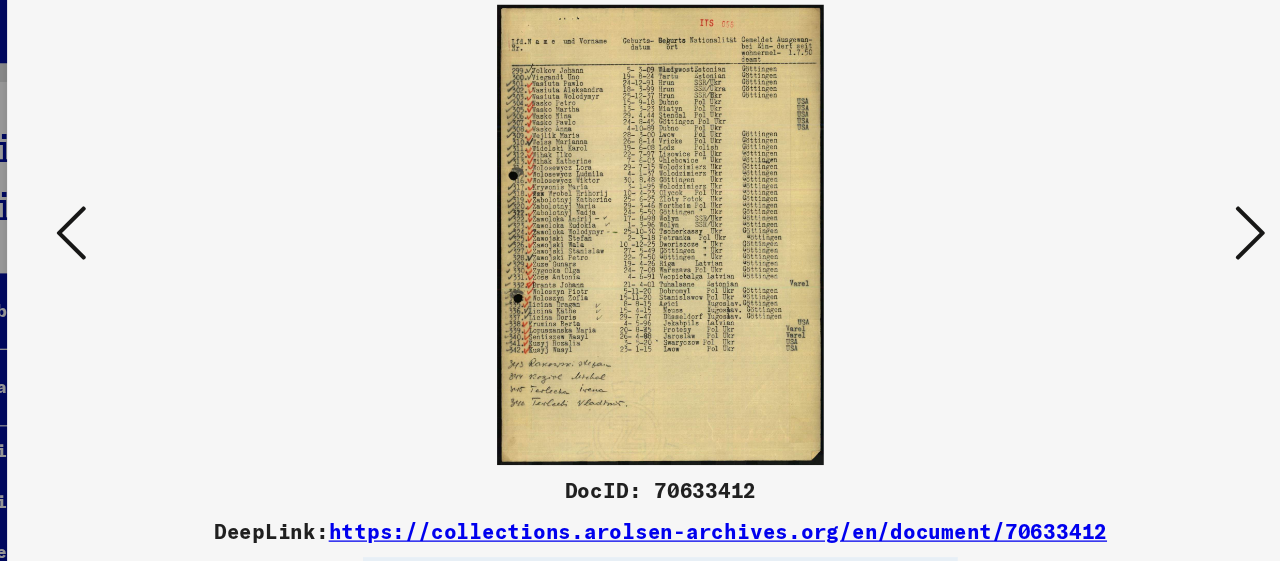 click at bounding box center [178, 229] 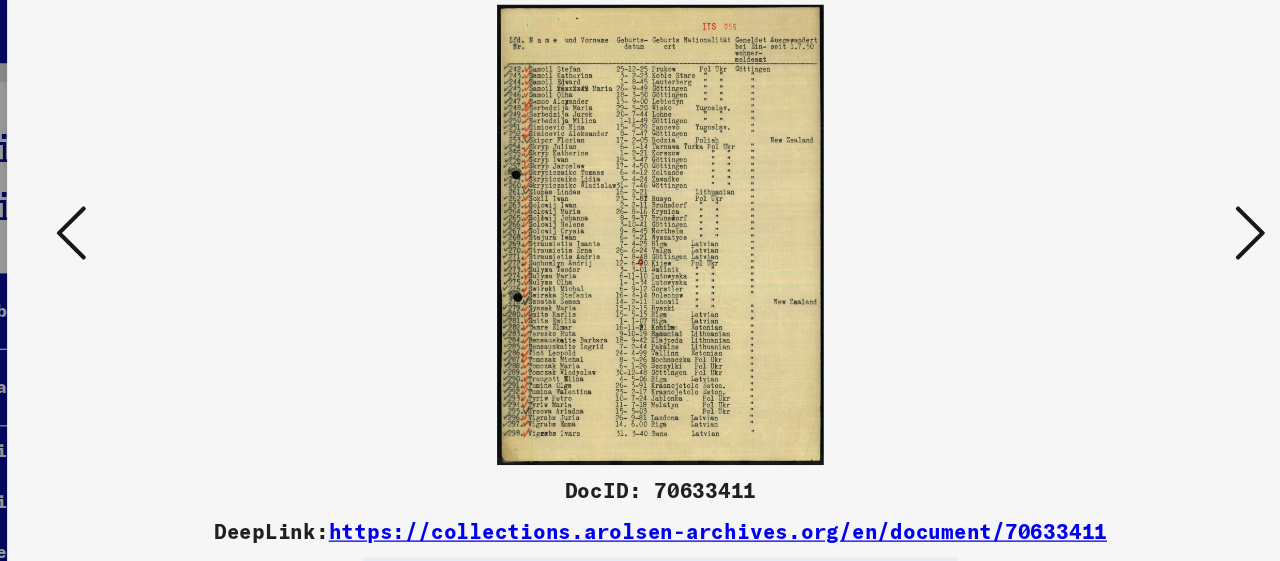 click at bounding box center (178, 229) 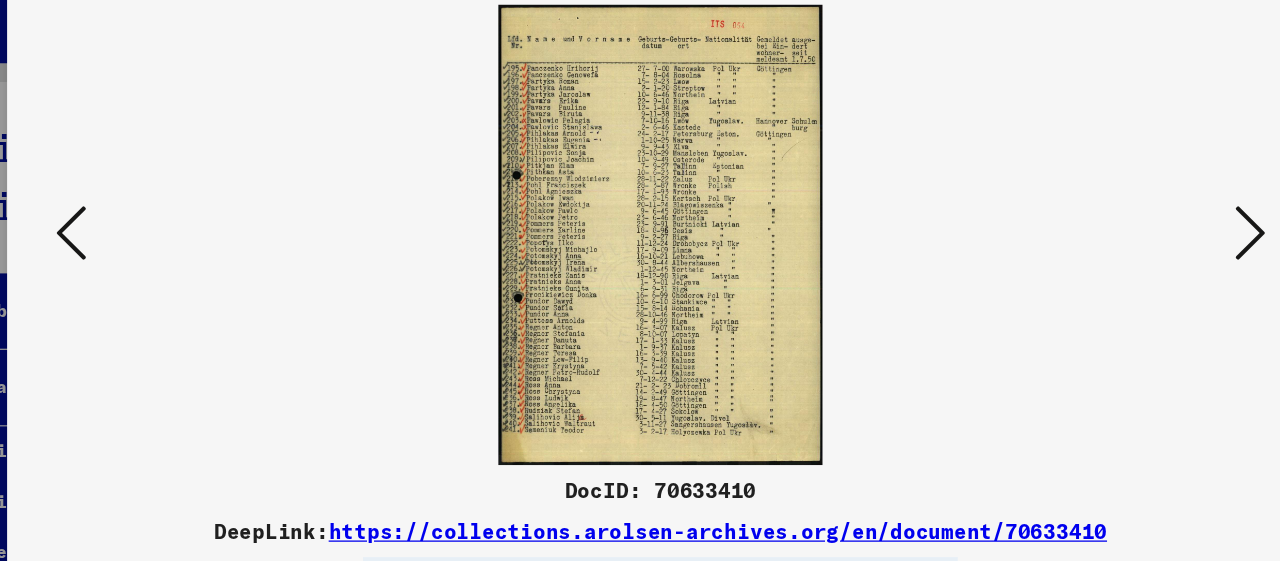 click at bounding box center [178, 229] 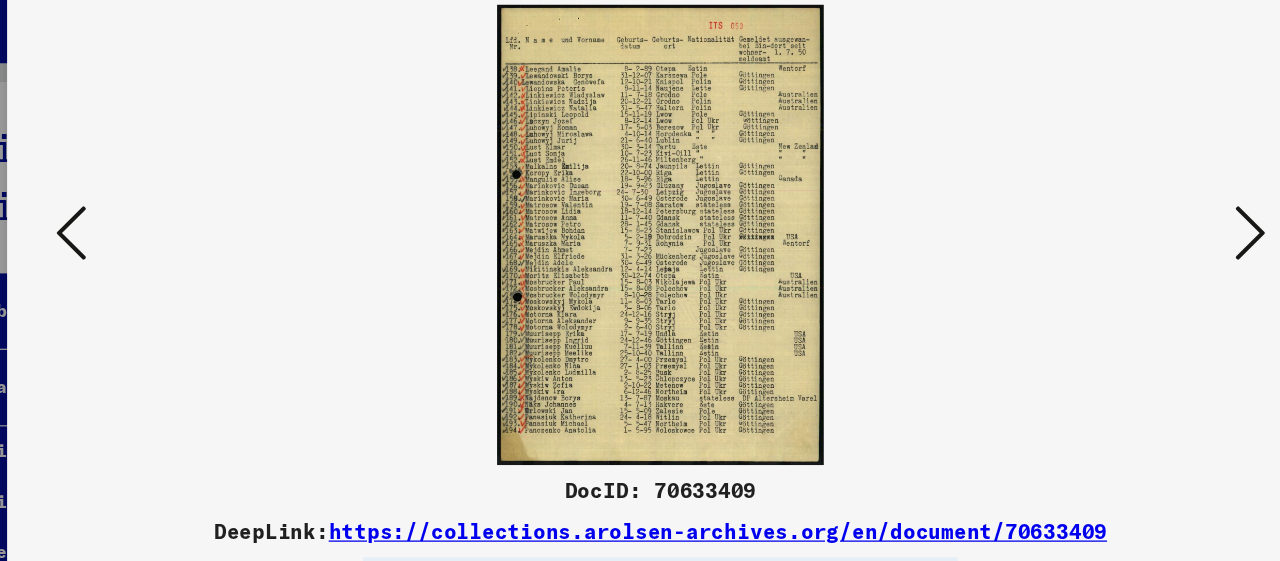 click at bounding box center (178, 229) 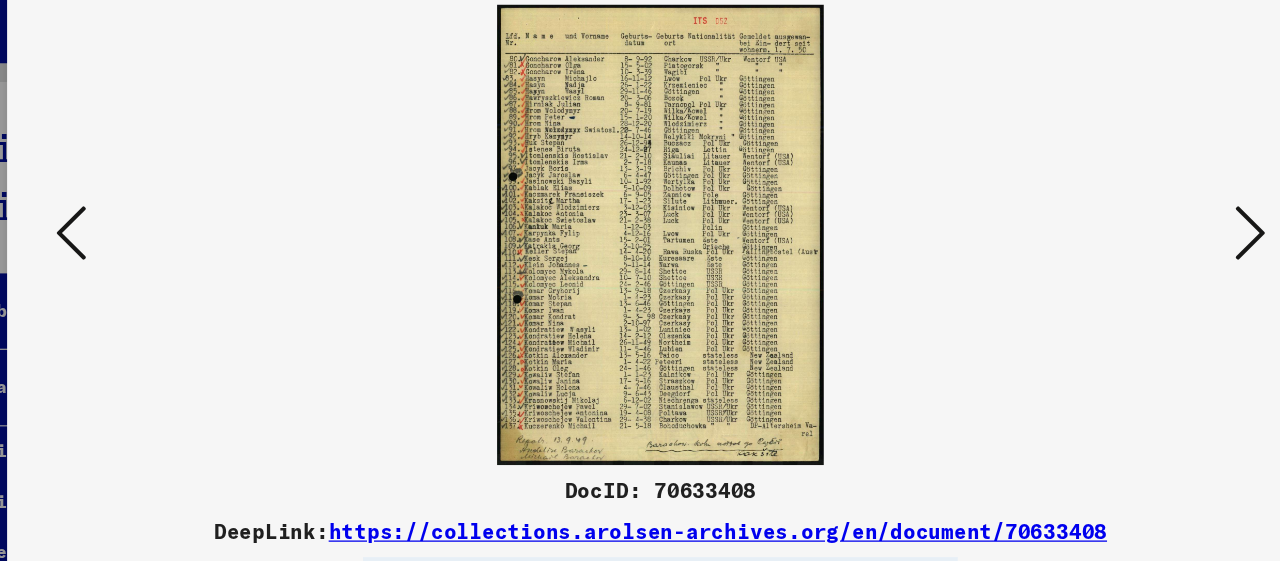 click at bounding box center (178, 229) 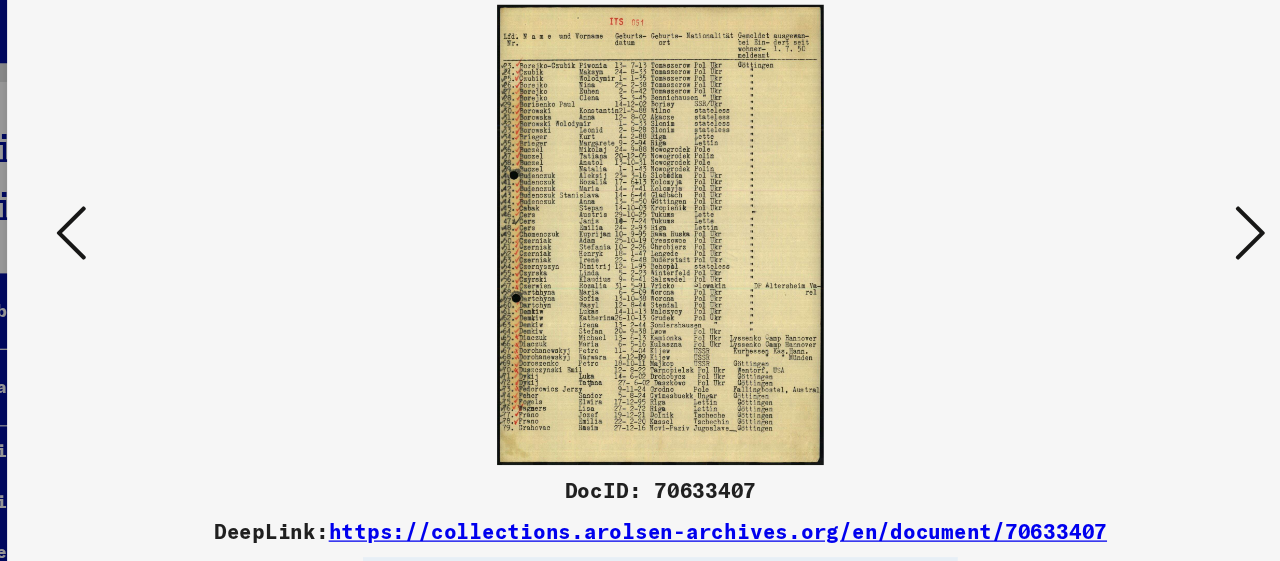 click at bounding box center (178, 229) 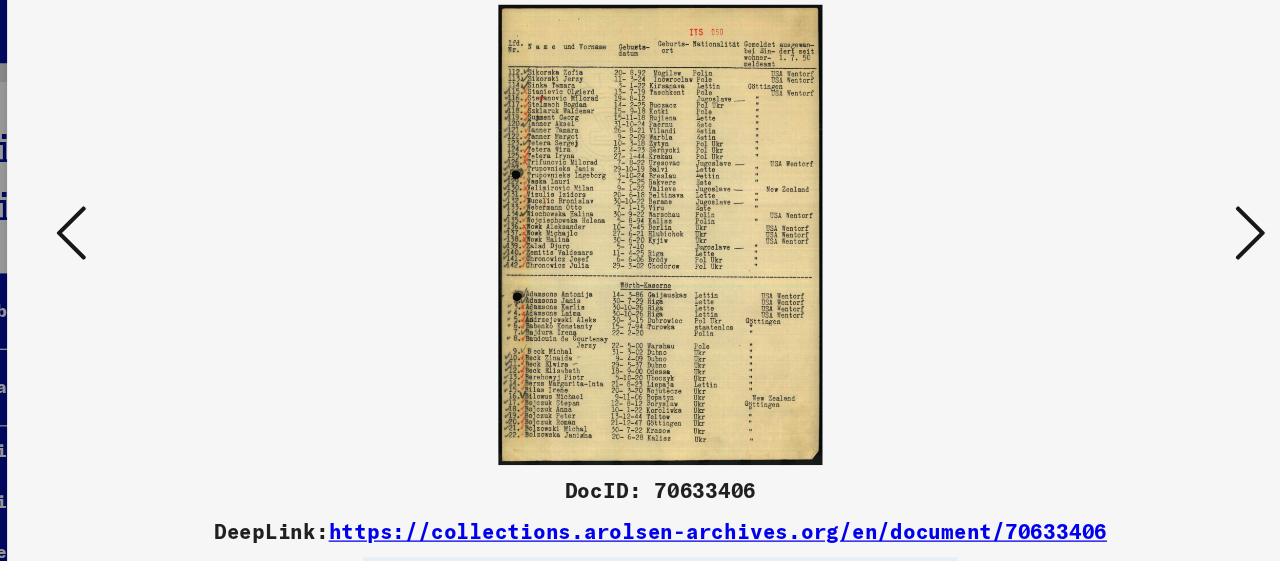 click at bounding box center [178, 229] 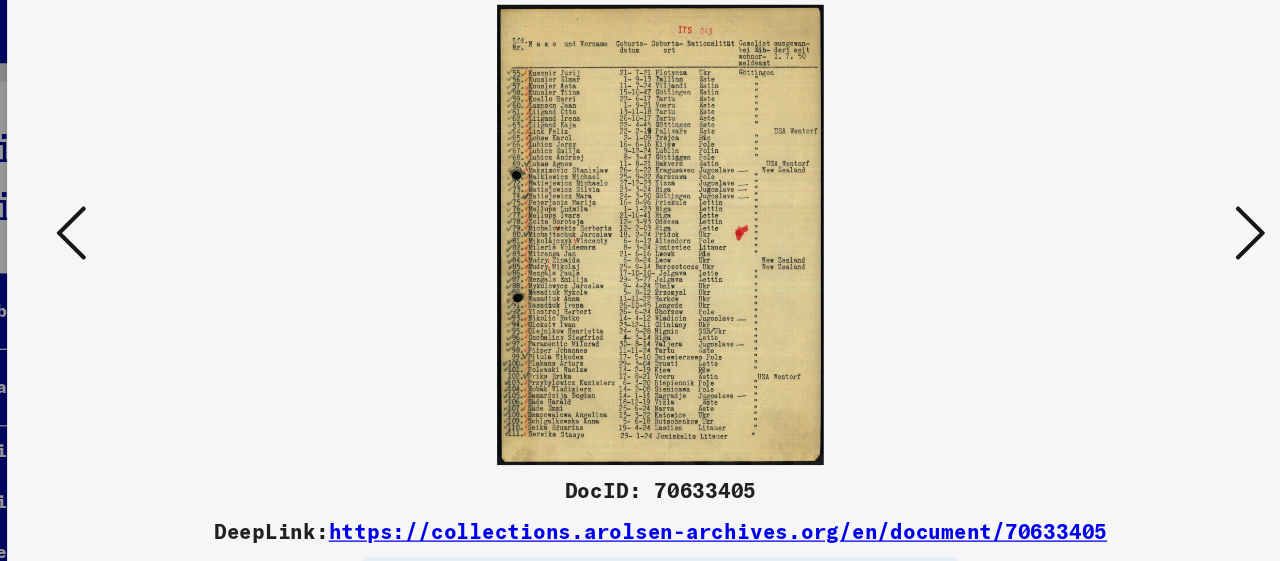 click at bounding box center (178, 229) 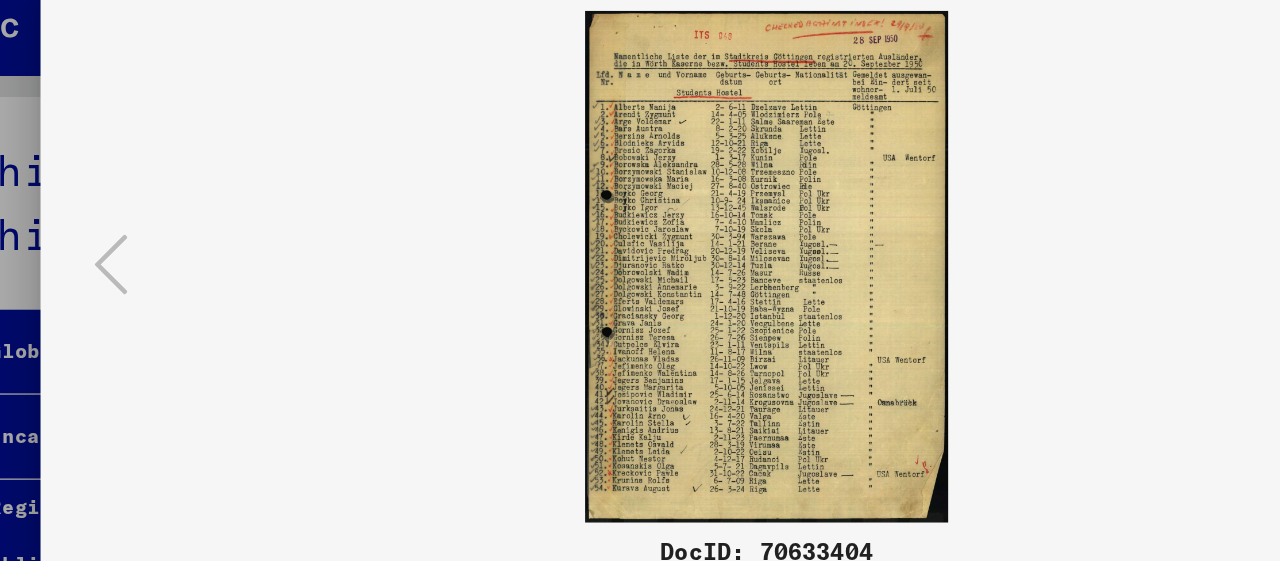 scroll, scrollTop: 330, scrollLeft: 0, axis: vertical 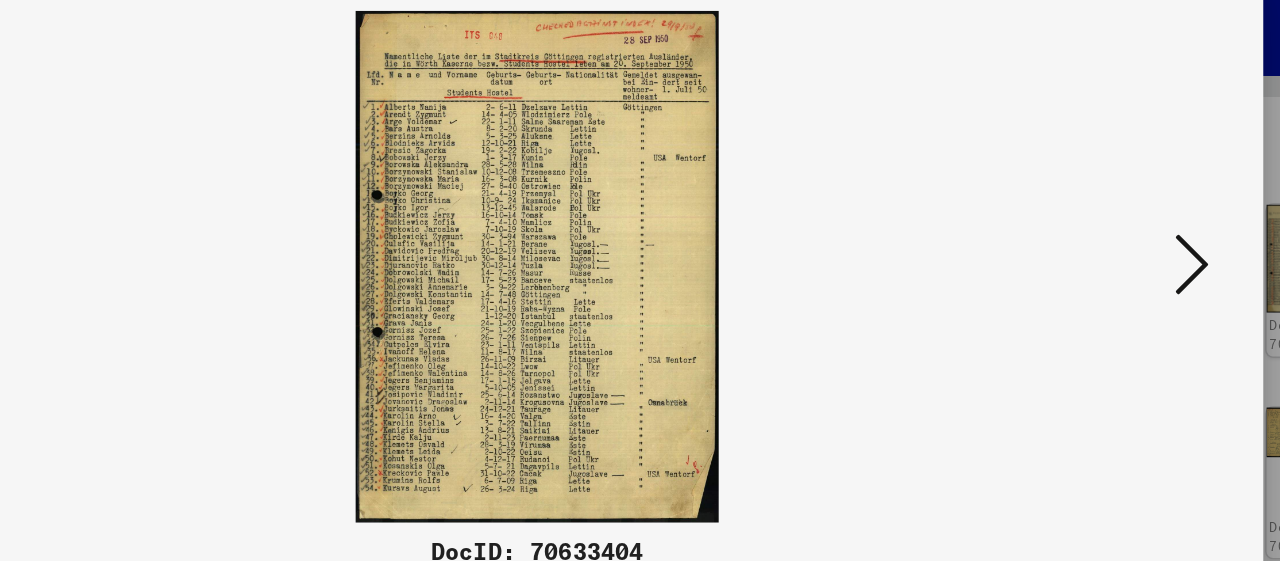 click at bounding box center [1102, 229] 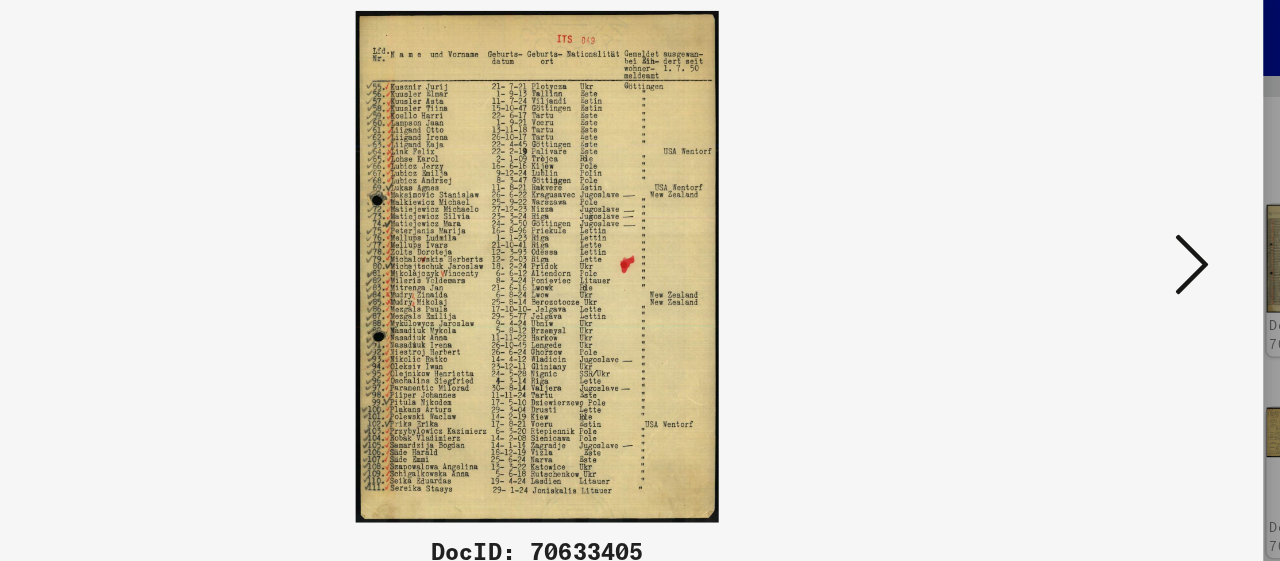 click at bounding box center [1102, 229] 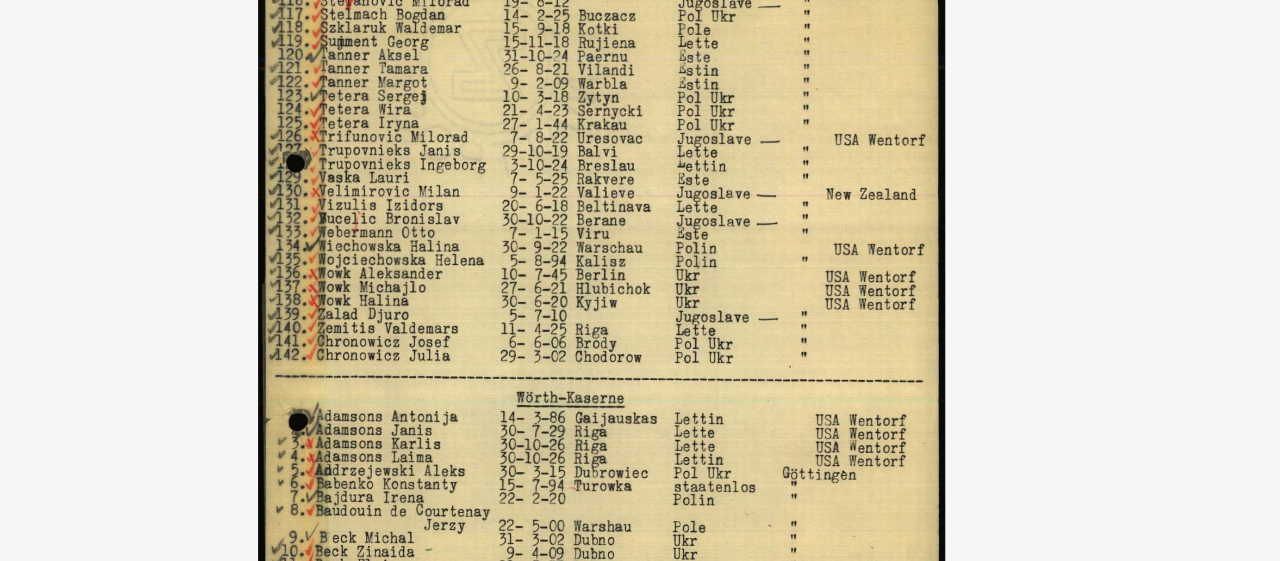 scroll, scrollTop: 330, scrollLeft: 0, axis: vertical 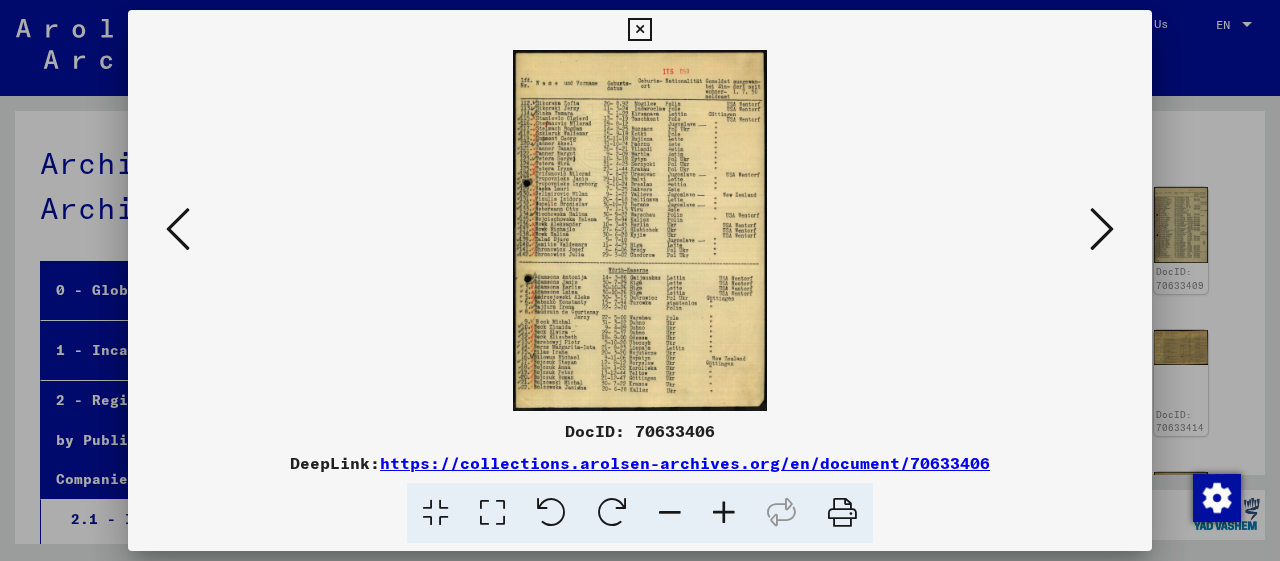click at bounding box center [639, 30] 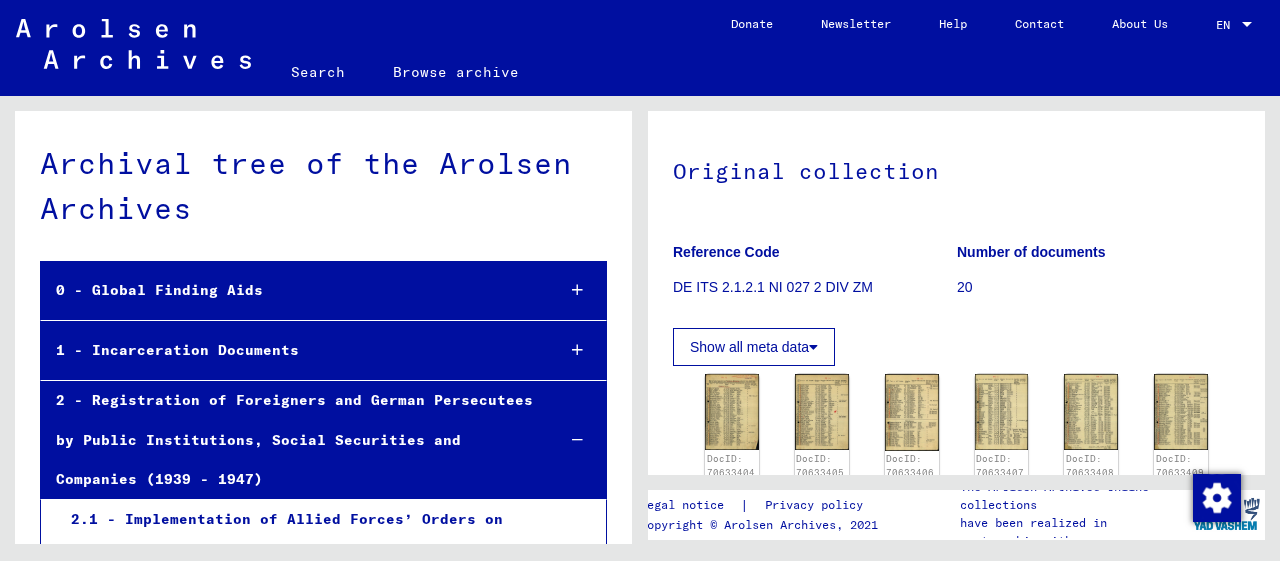 scroll, scrollTop: 0, scrollLeft: 0, axis: both 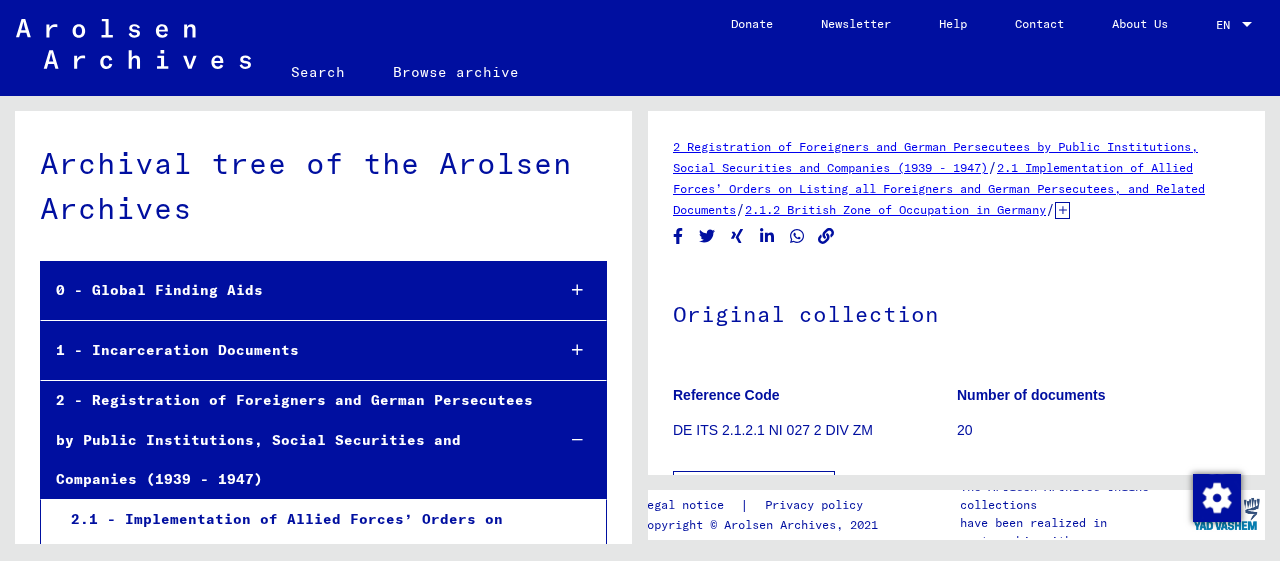 click on "Original collection" 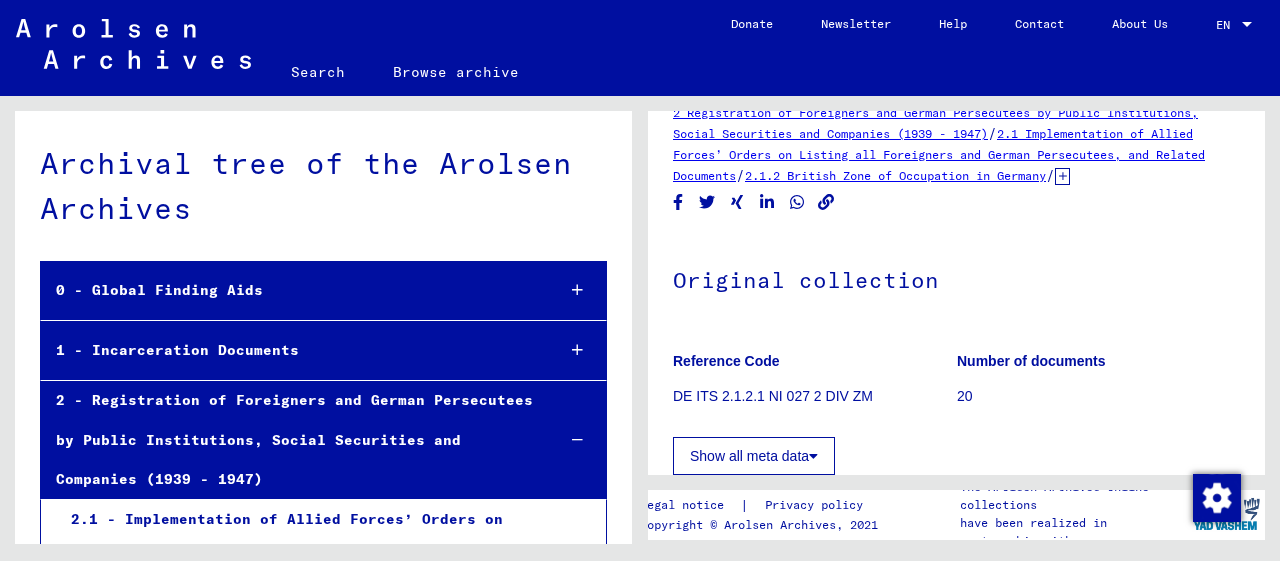 scroll, scrollTop: 0, scrollLeft: 0, axis: both 